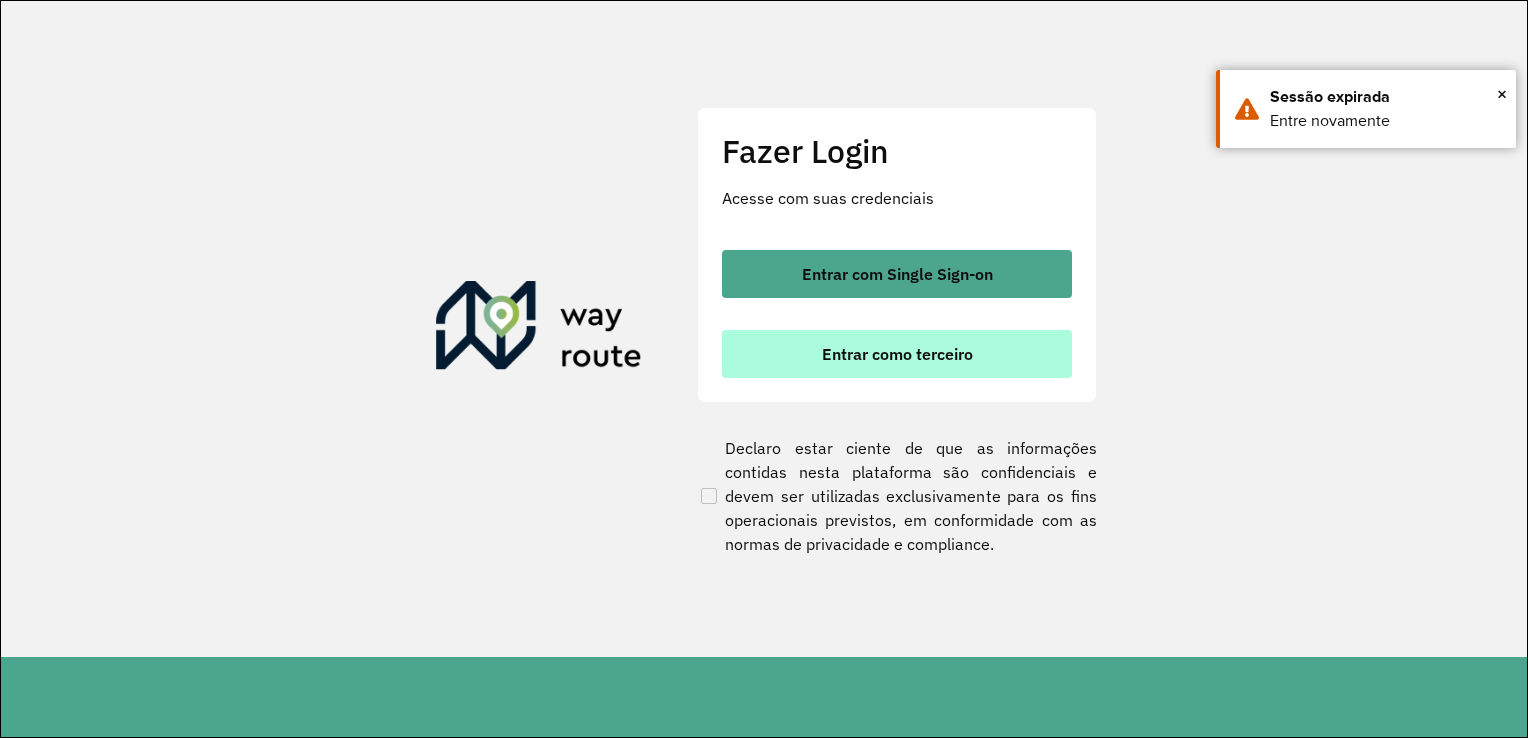 scroll, scrollTop: 0, scrollLeft: 0, axis: both 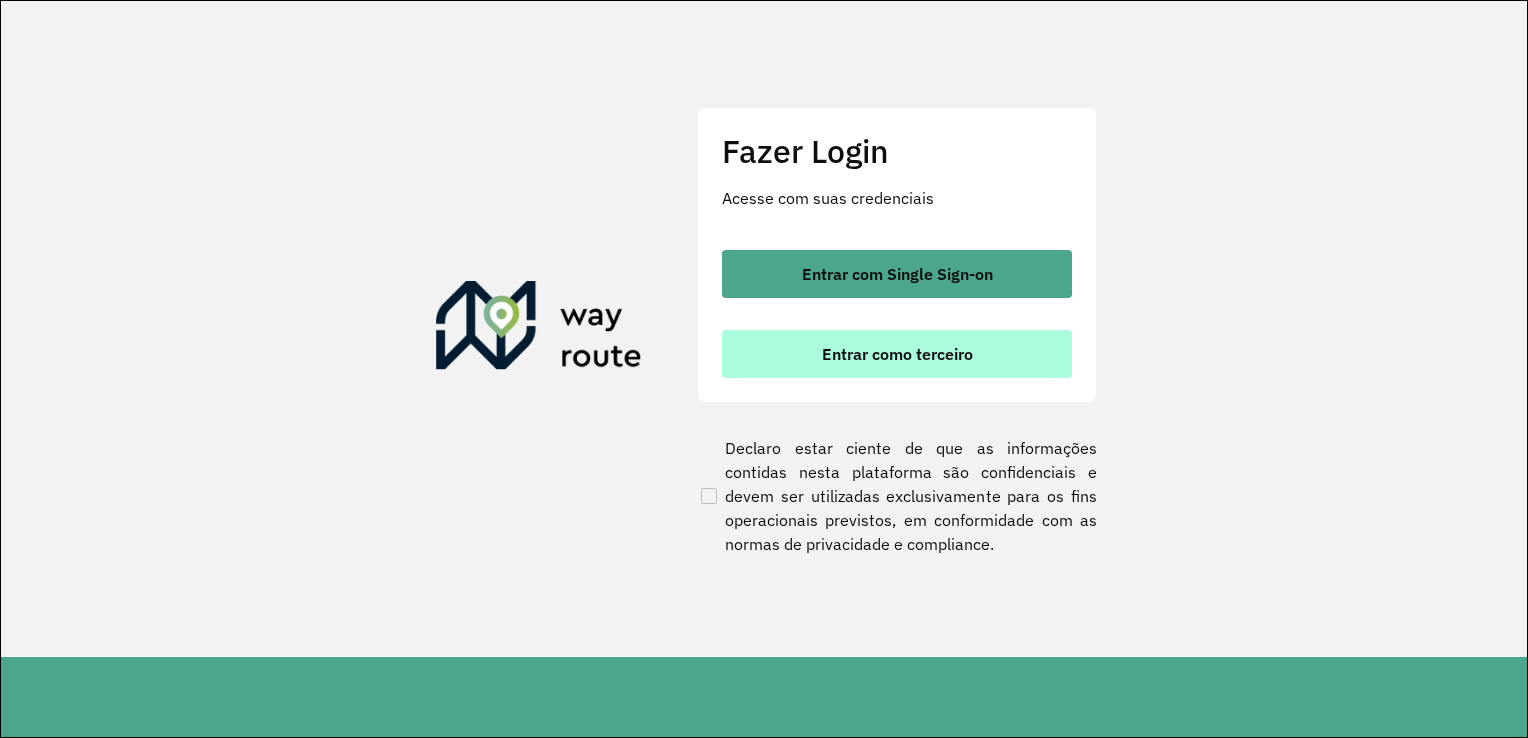 click on "Entrar como terceiro" at bounding box center (897, 354) 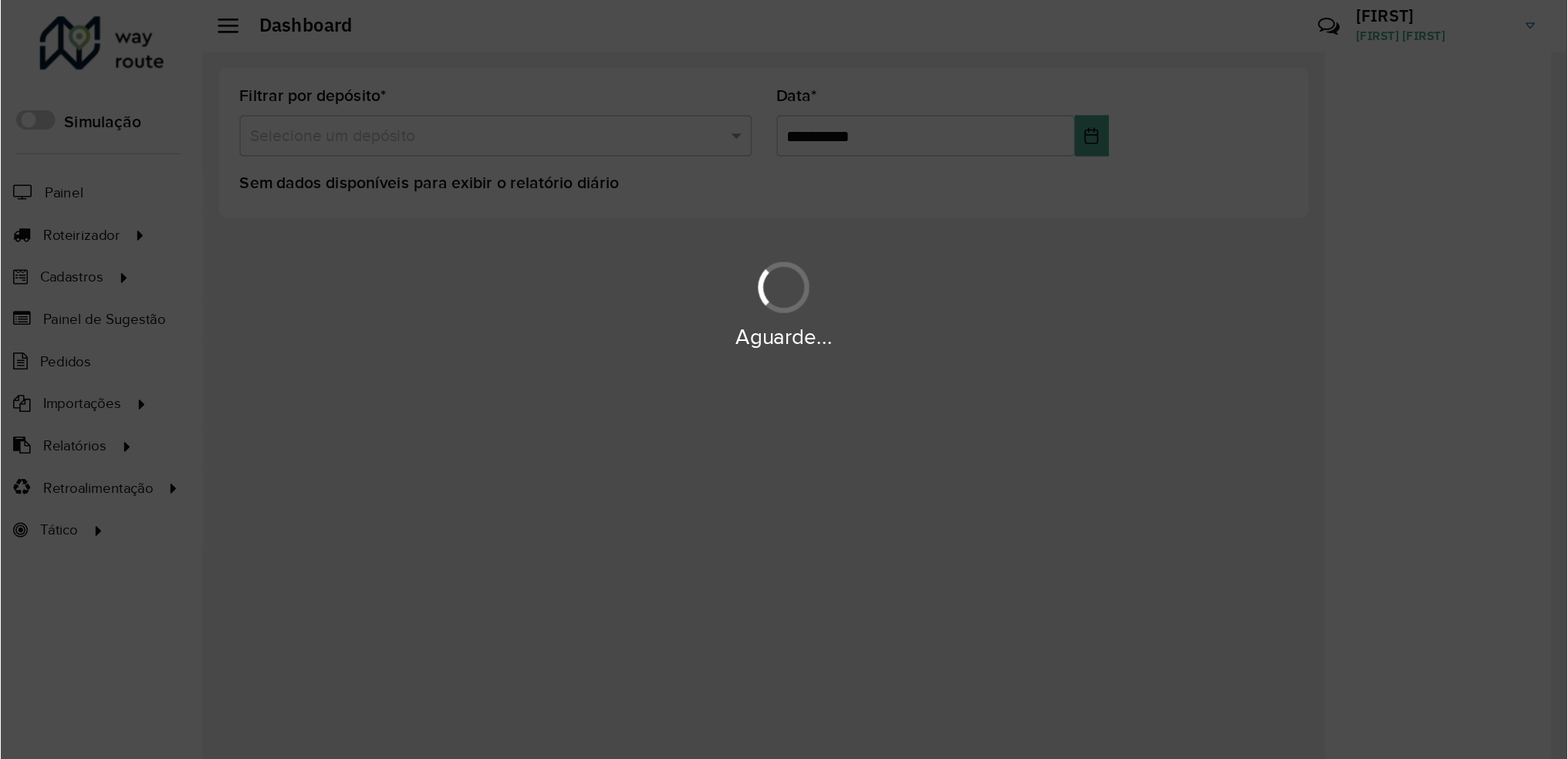 scroll, scrollTop: 0, scrollLeft: 0, axis: both 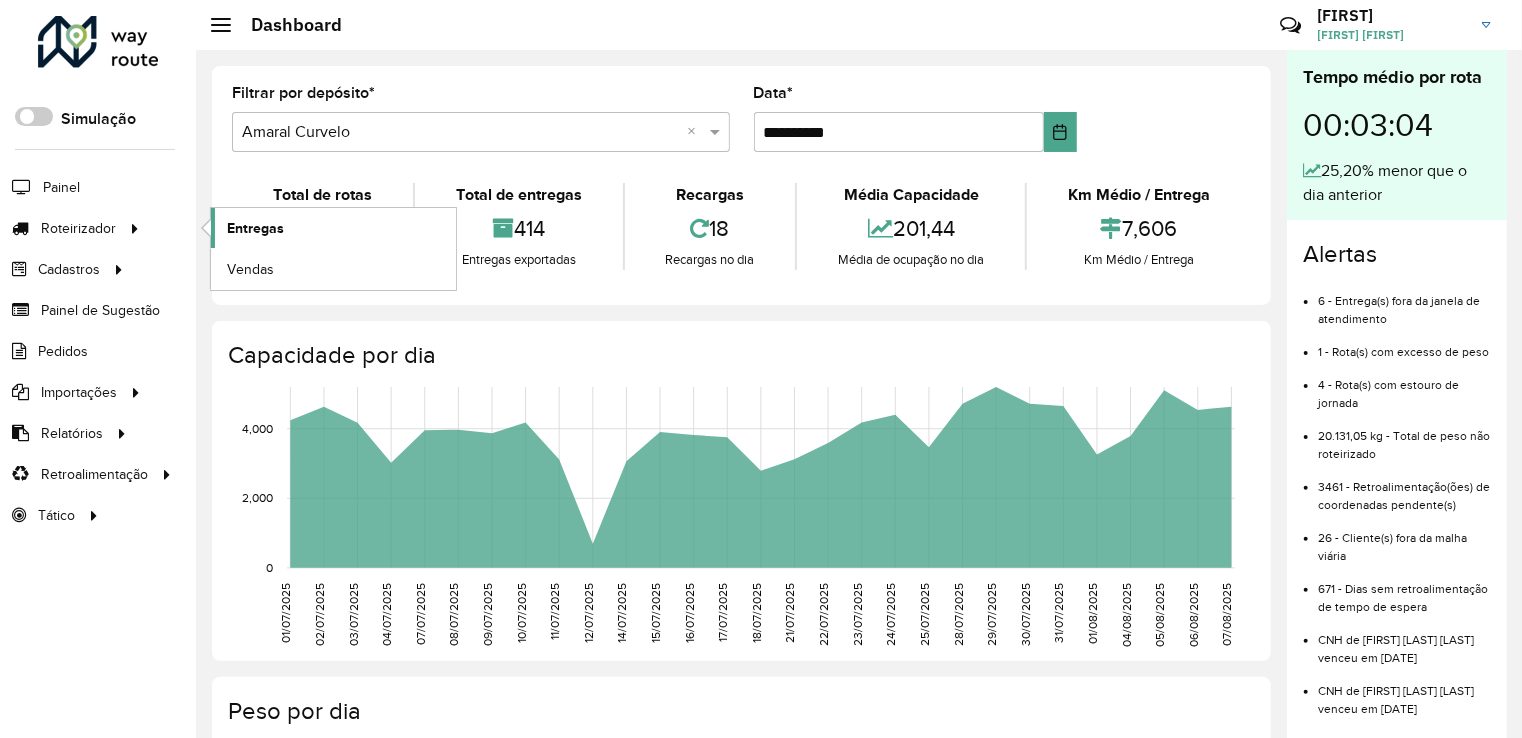 click on "Entregas" 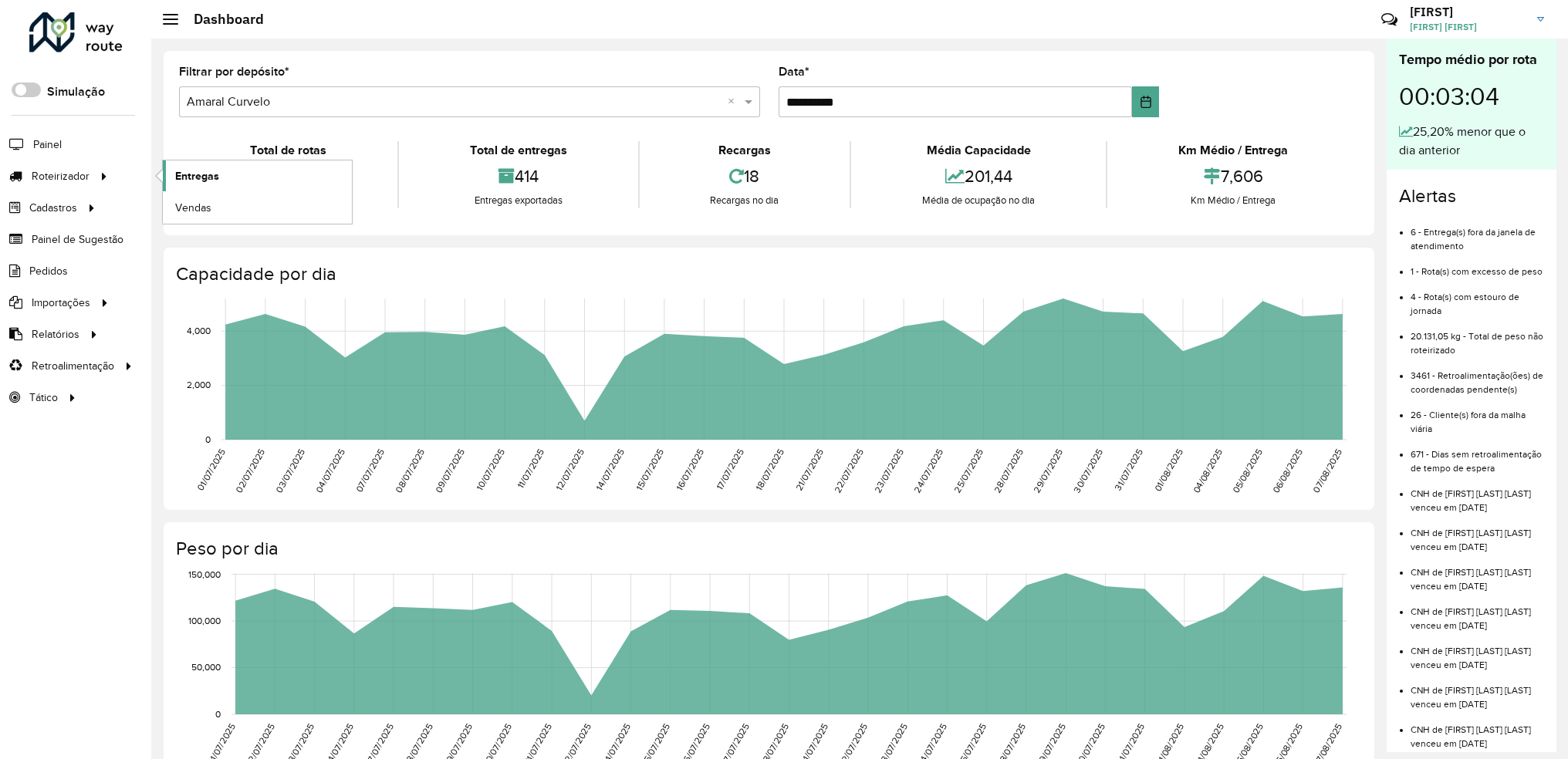 click on "Entregas" 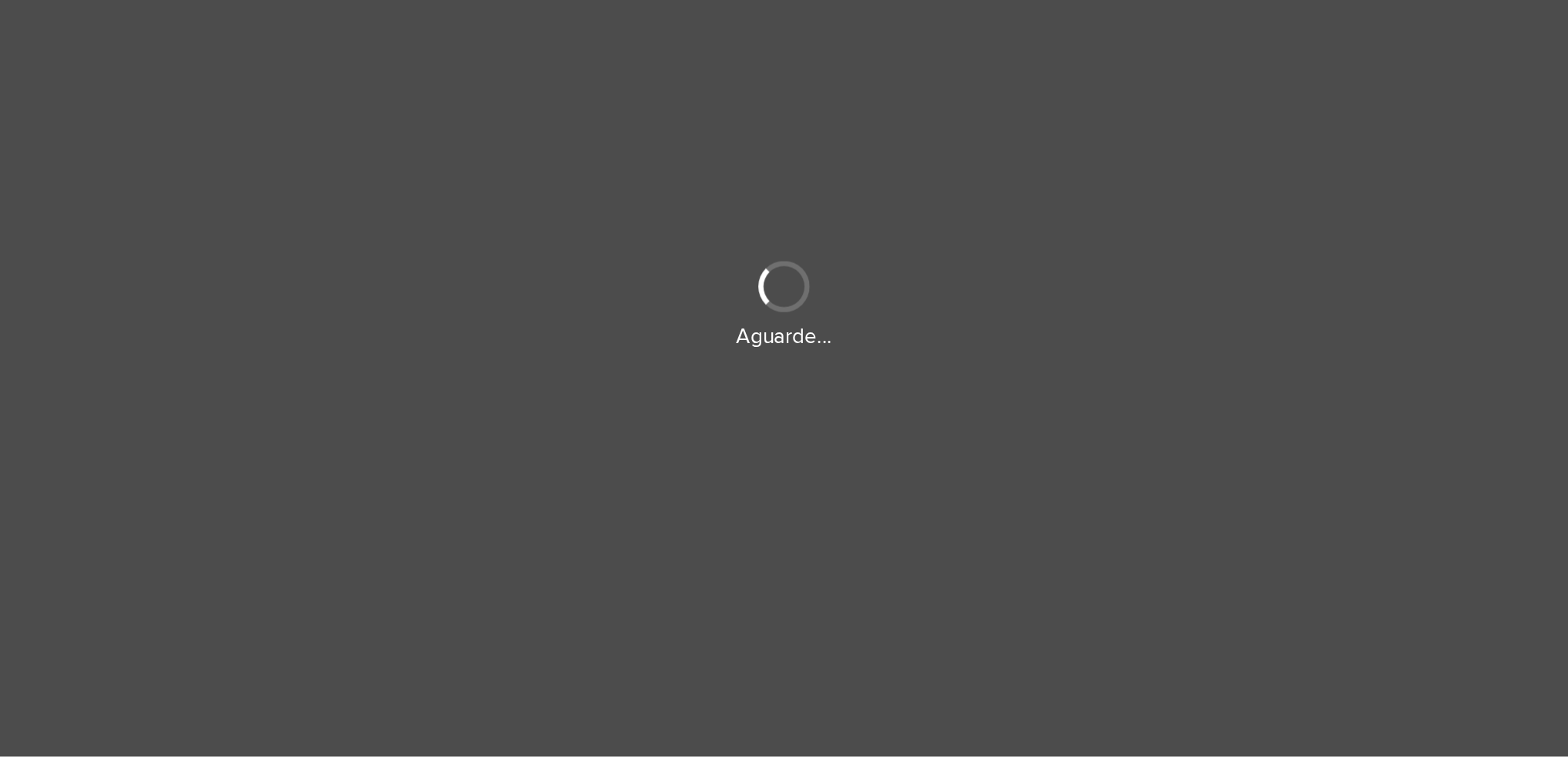 scroll, scrollTop: 0, scrollLeft: 0, axis: both 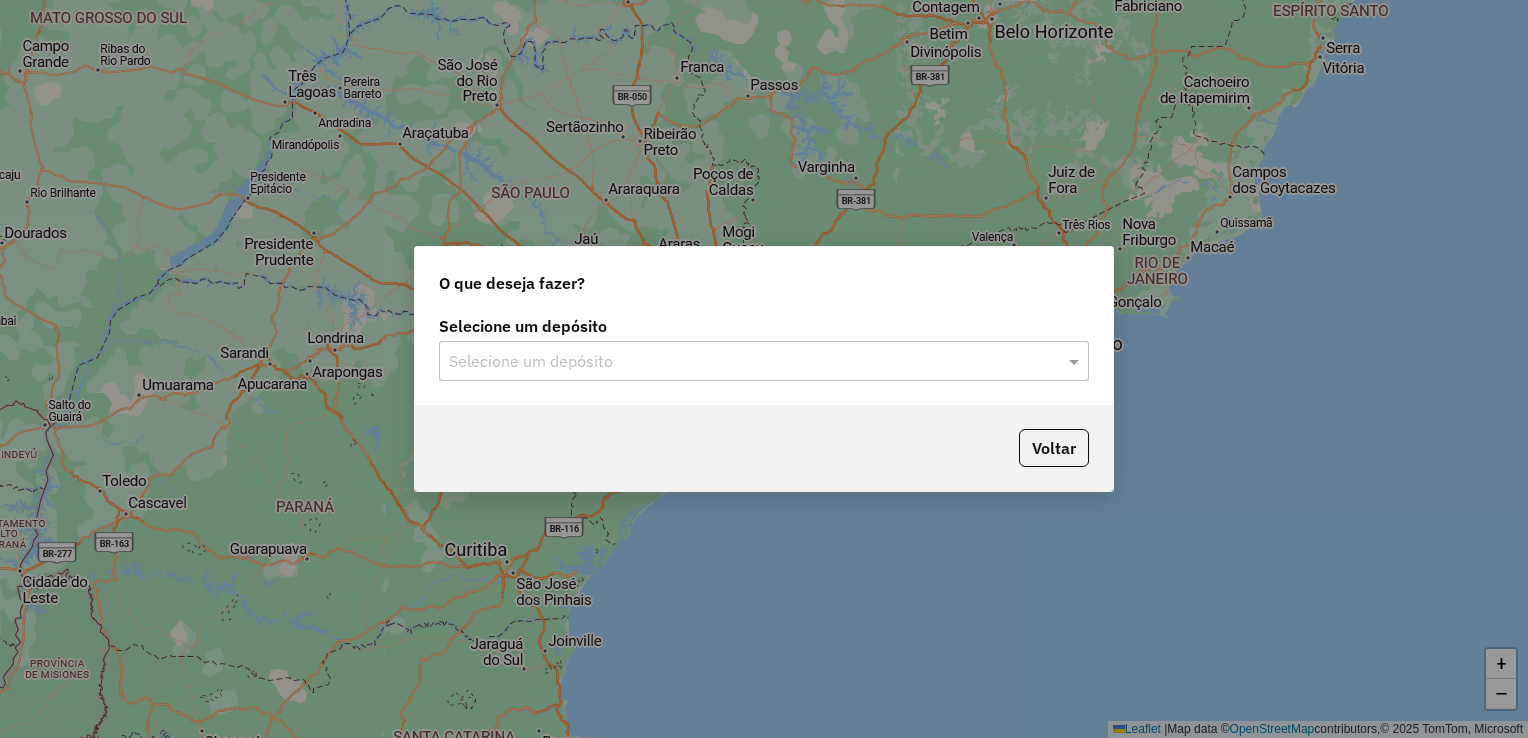 click 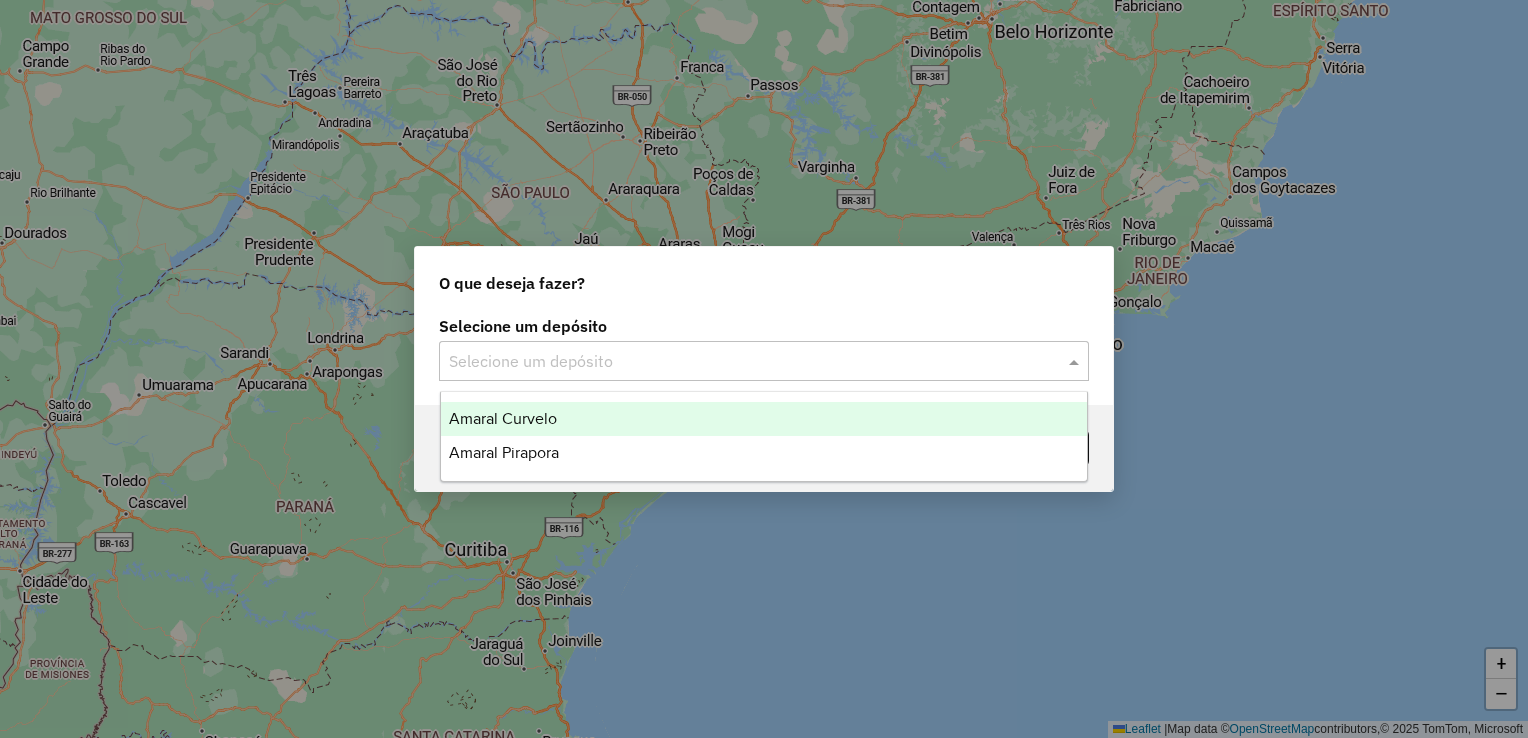 click on "Amaral Curvelo" at bounding box center [764, 419] 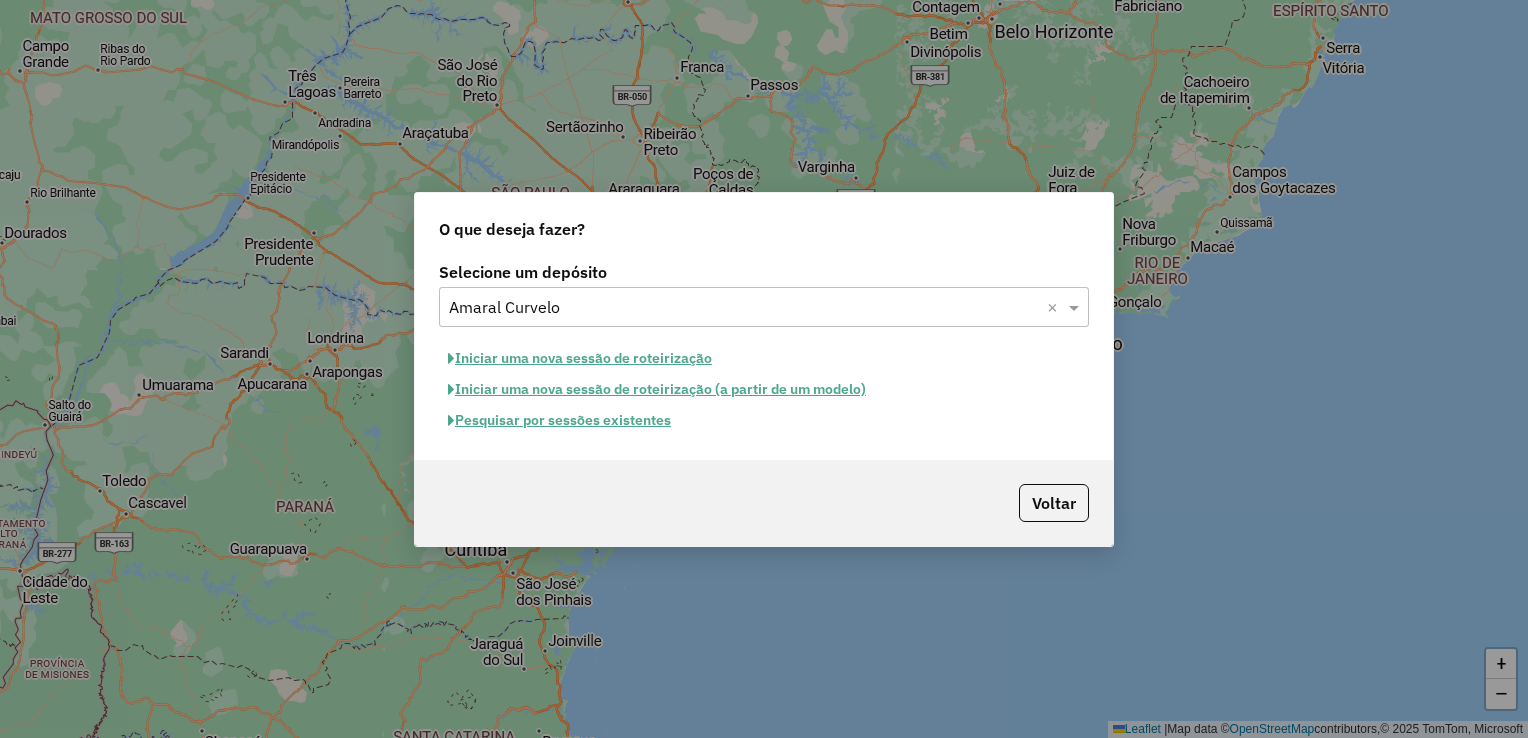 click on "Pesquisar por sessões existentes" 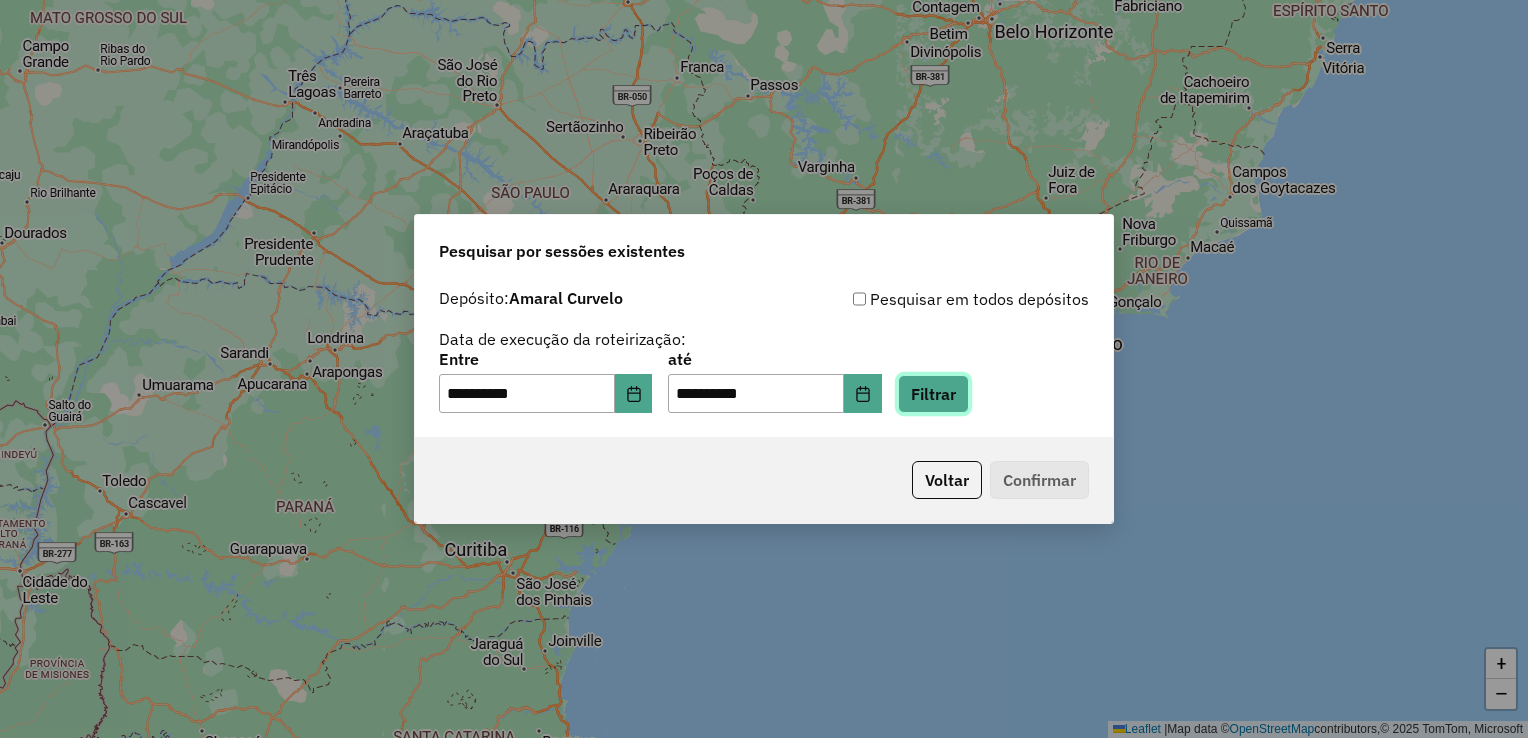 click on "Filtrar" 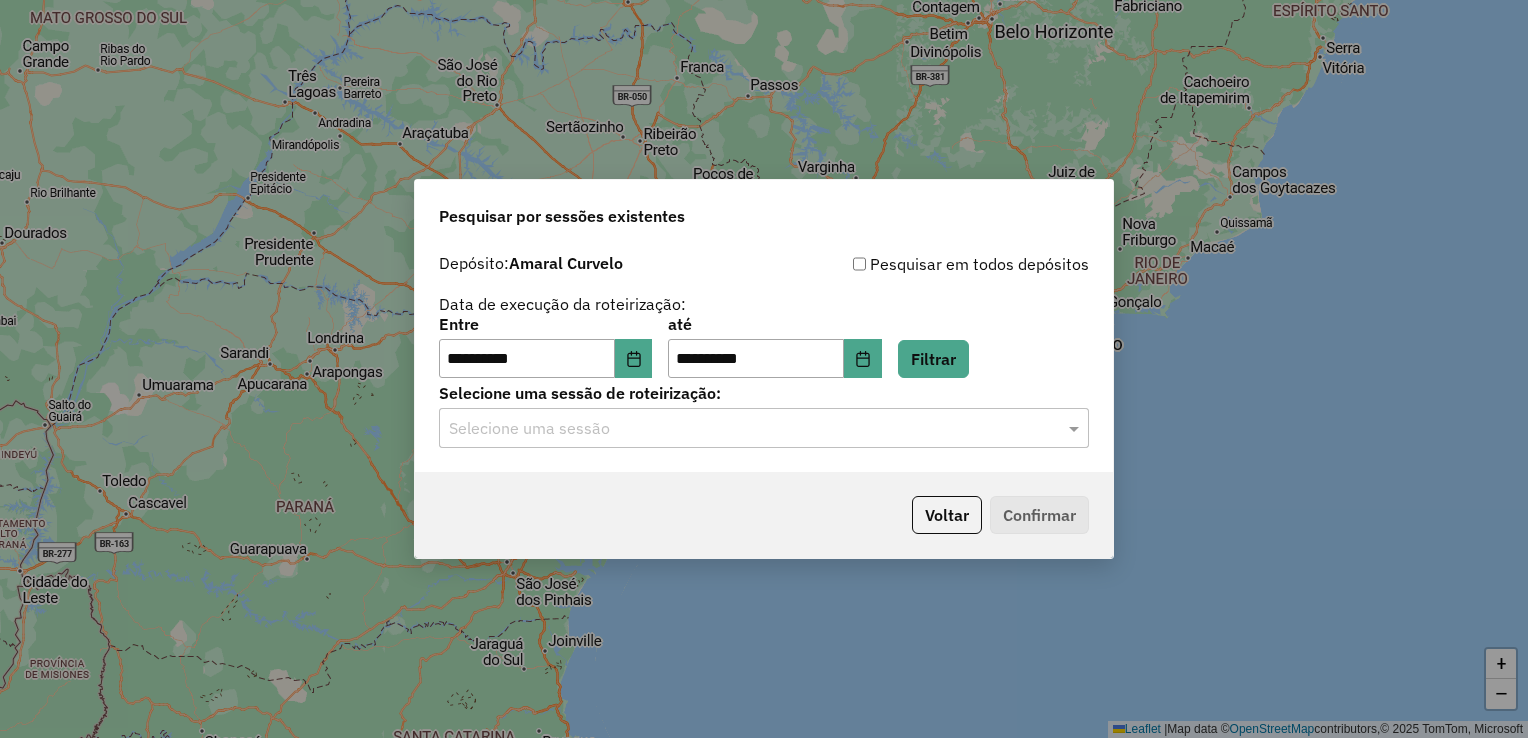 click 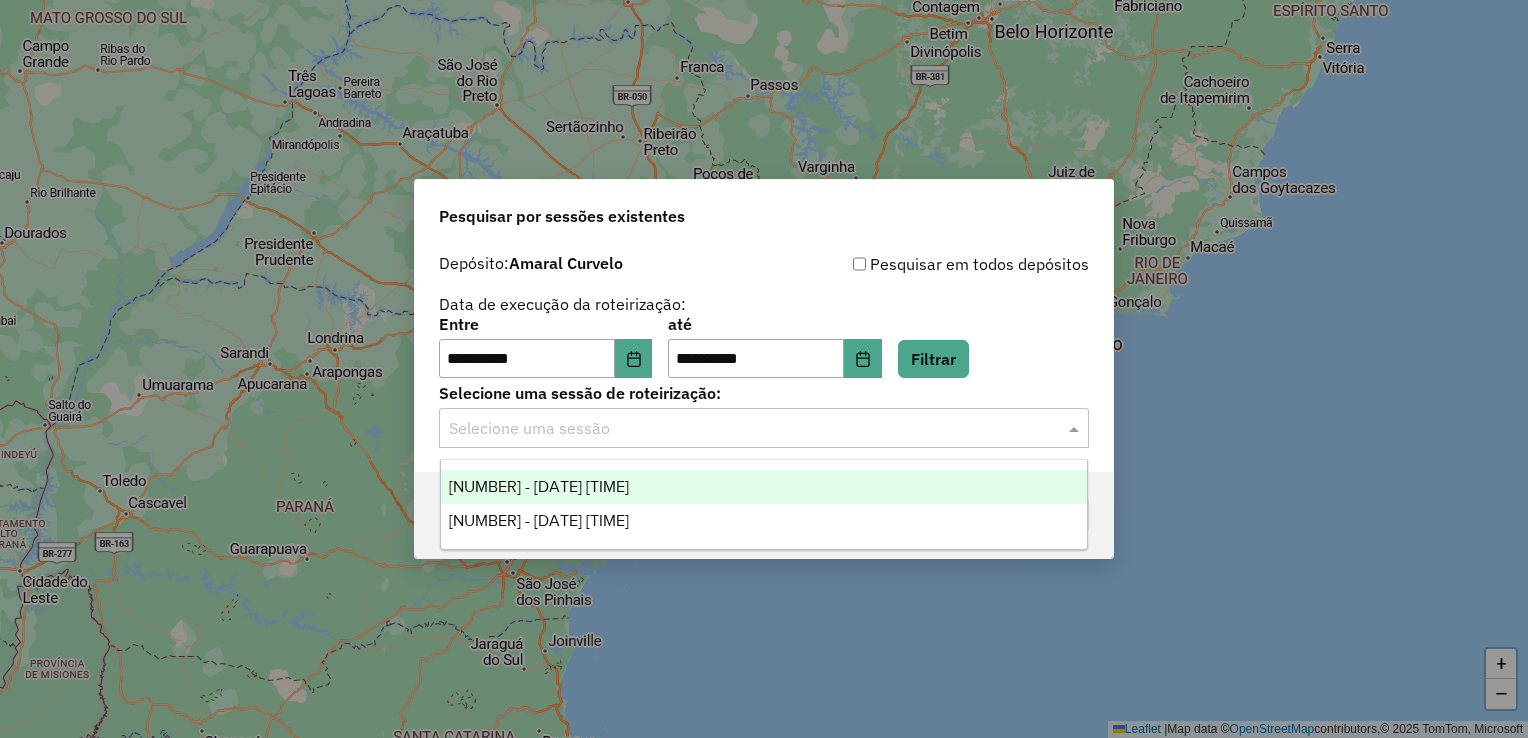click on "975809 - 07/08/2025 17:20" at bounding box center (764, 487) 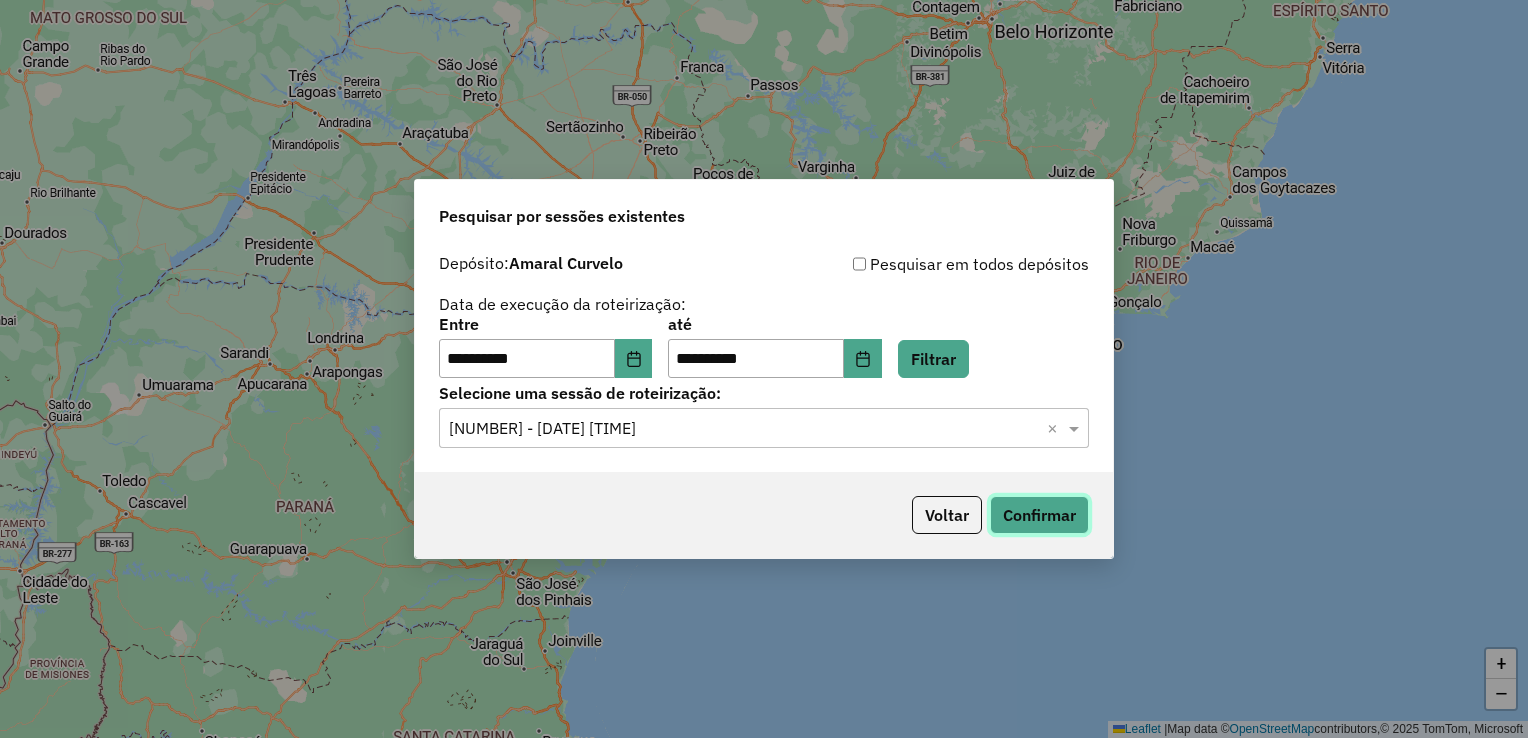 click on "Confirmar" 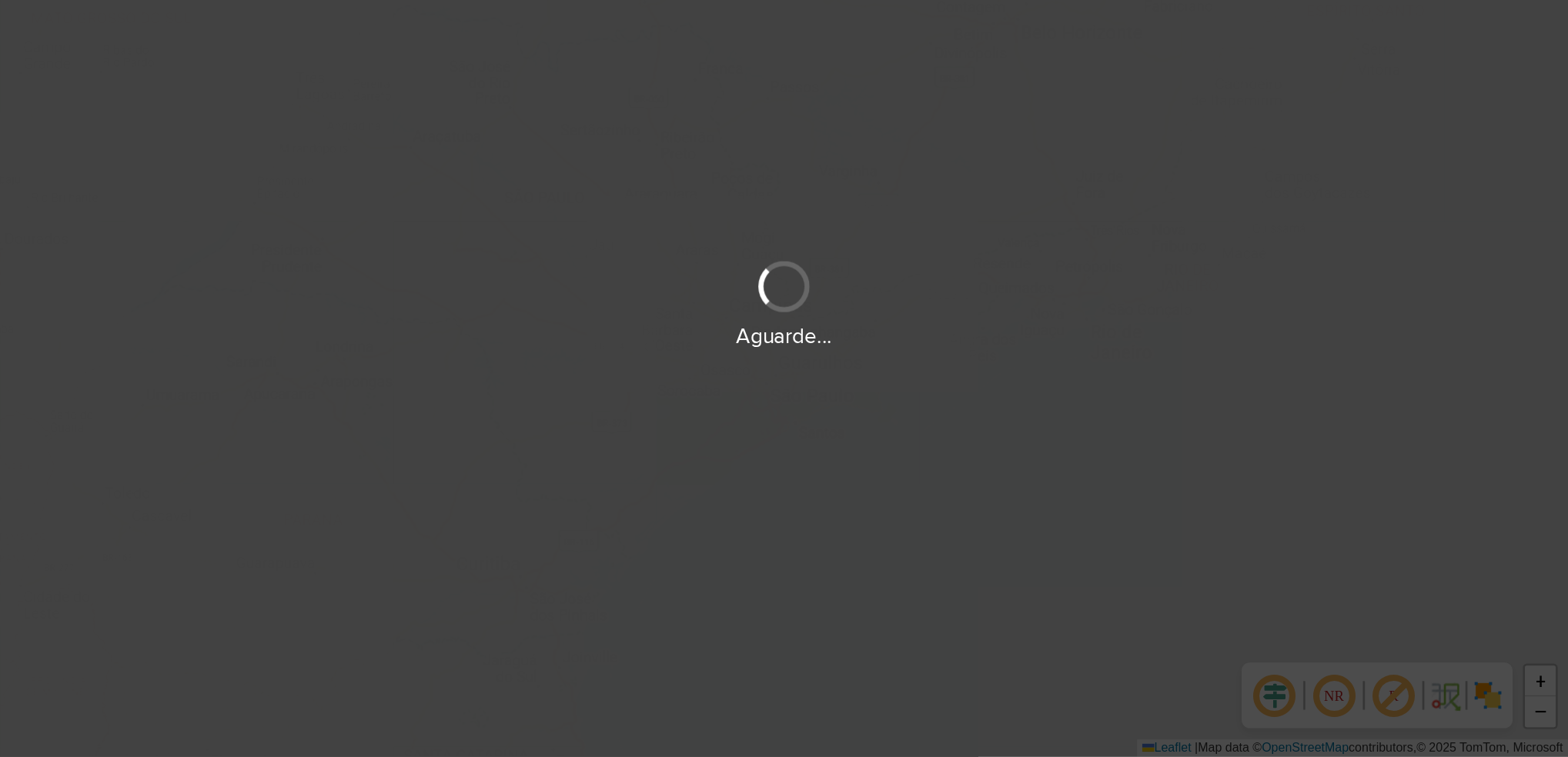 scroll, scrollTop: 0, scrollLeft: 0, axis: both 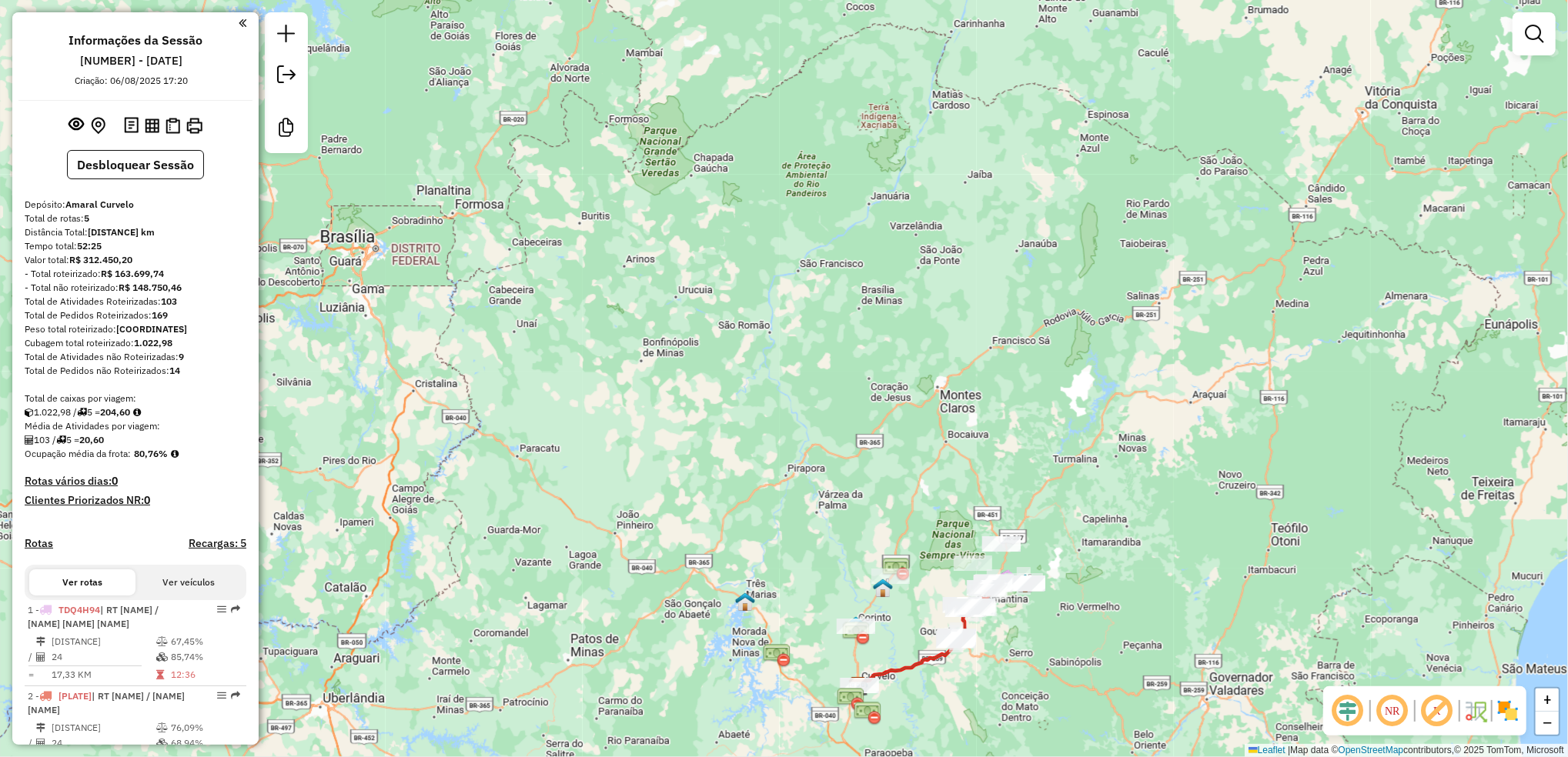 drag, startPoint x: 980, startPoint y: 384, endPoint x: 1031, endPoint y: 641, distance: 262.01145 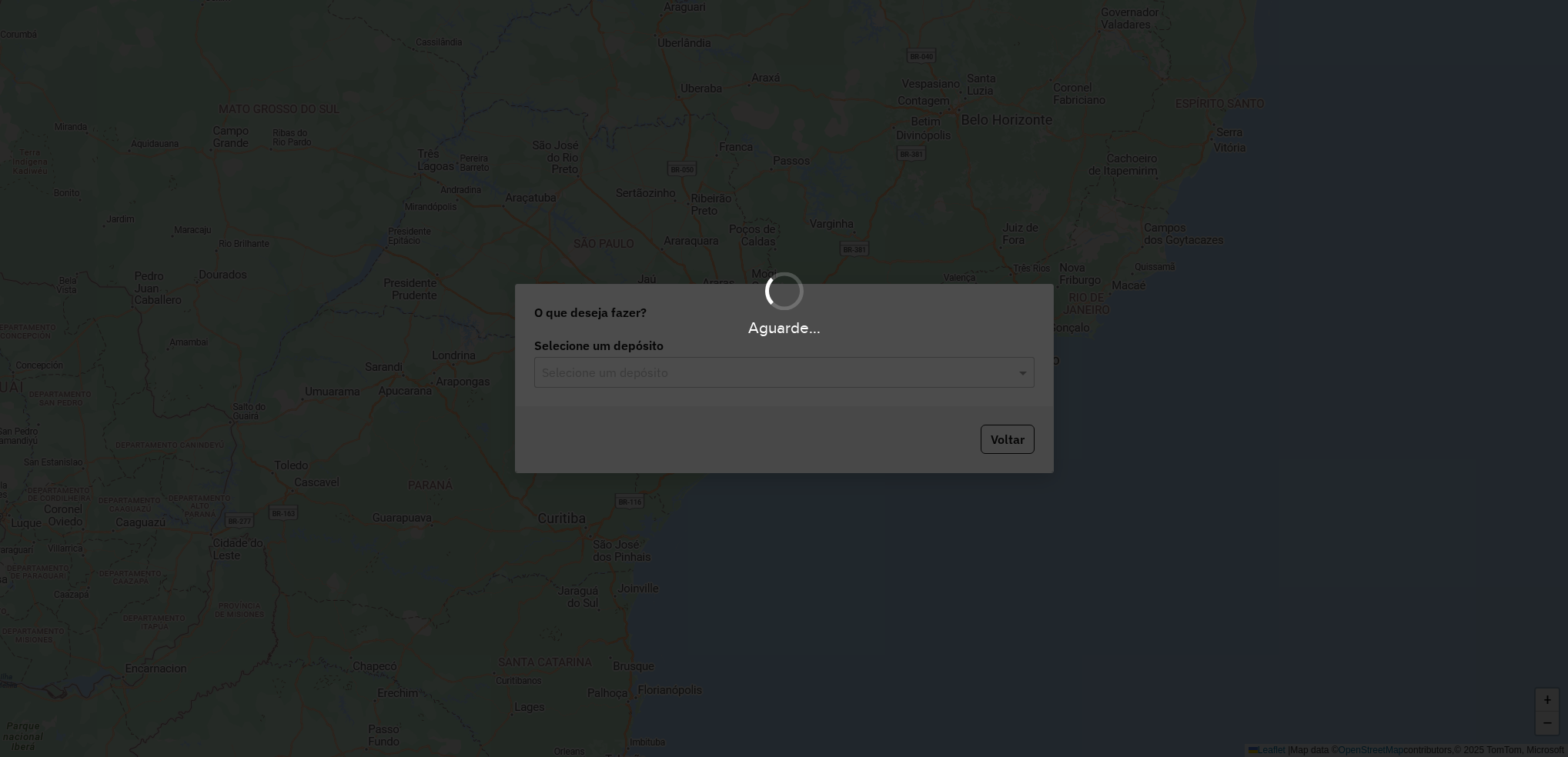 scroll, scrollTop: 0, scrollLeft: 0, axis: both 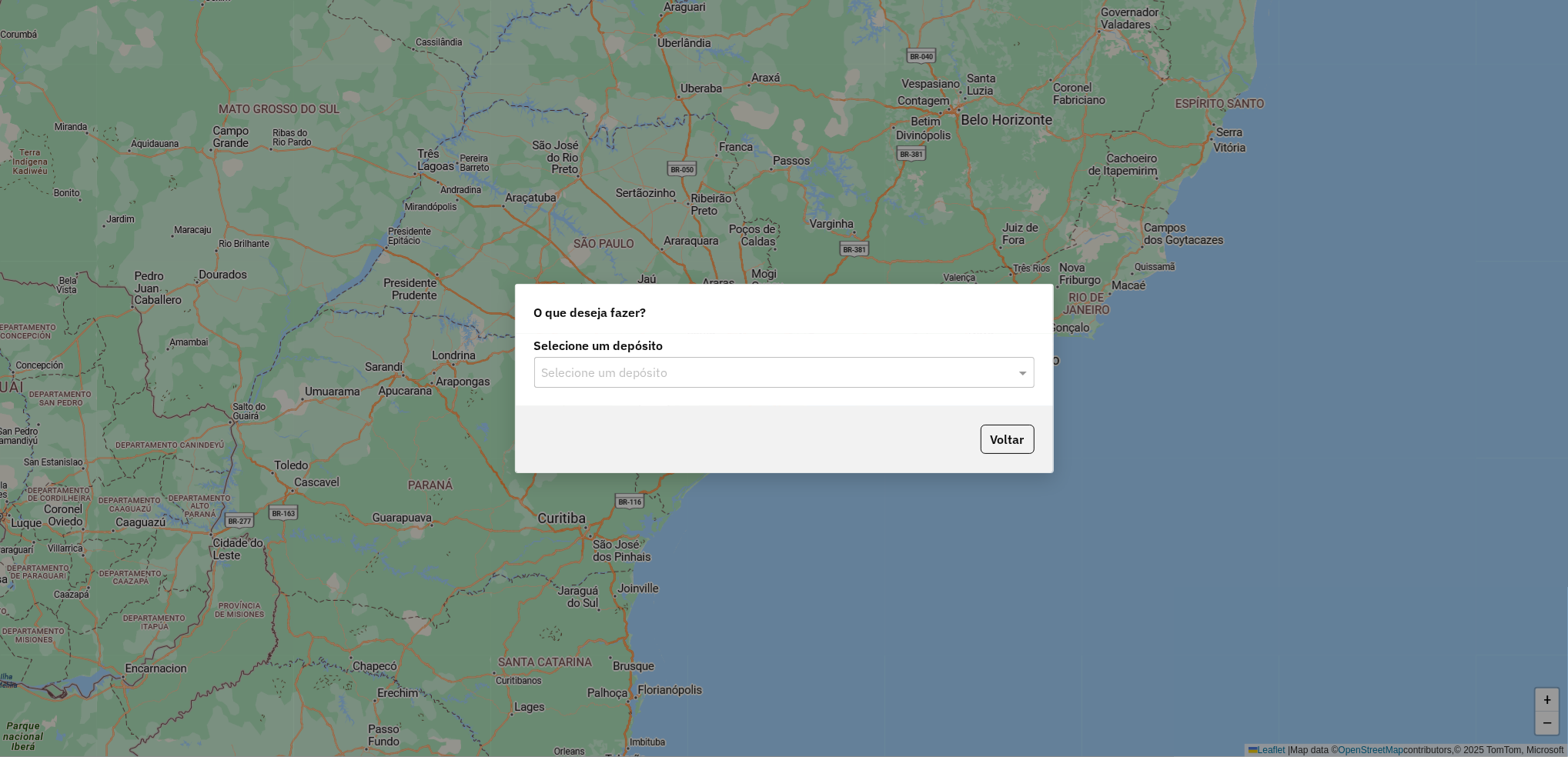 click 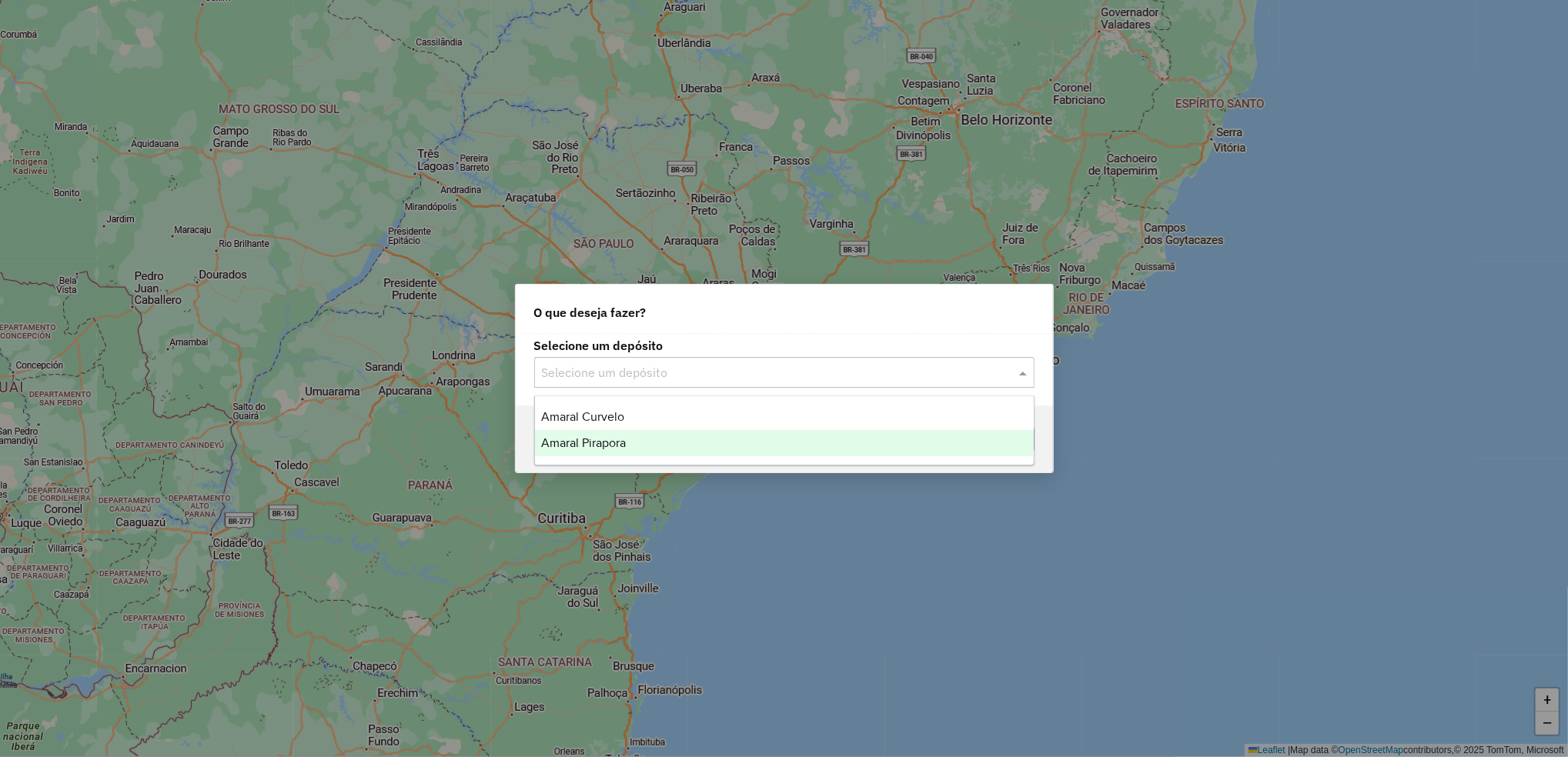 click on "Amaral Pirapora" at bounding box center (784, 443) 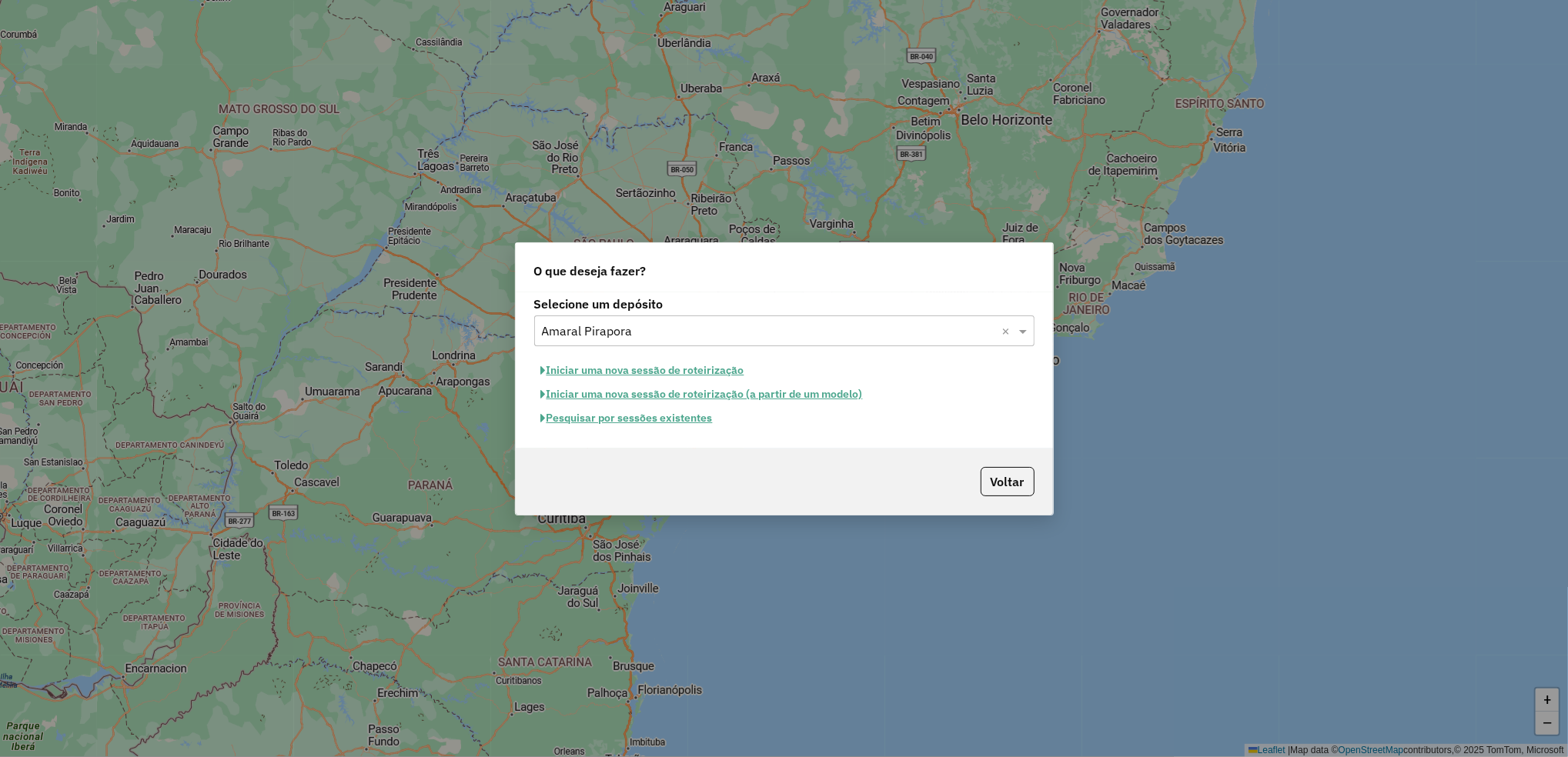 click on "Pesquisar por sessões existentes" 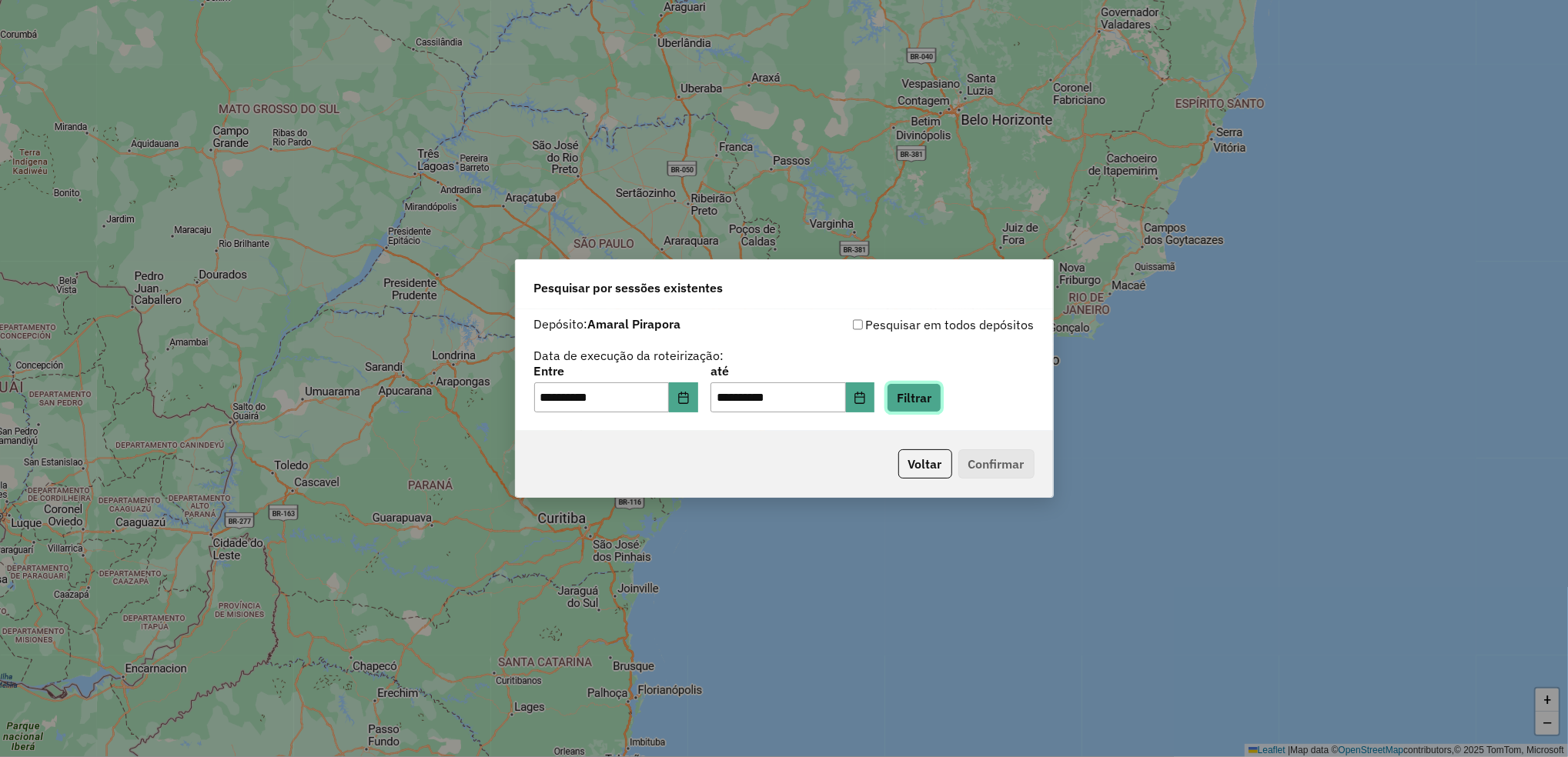 click on "Filtrar" 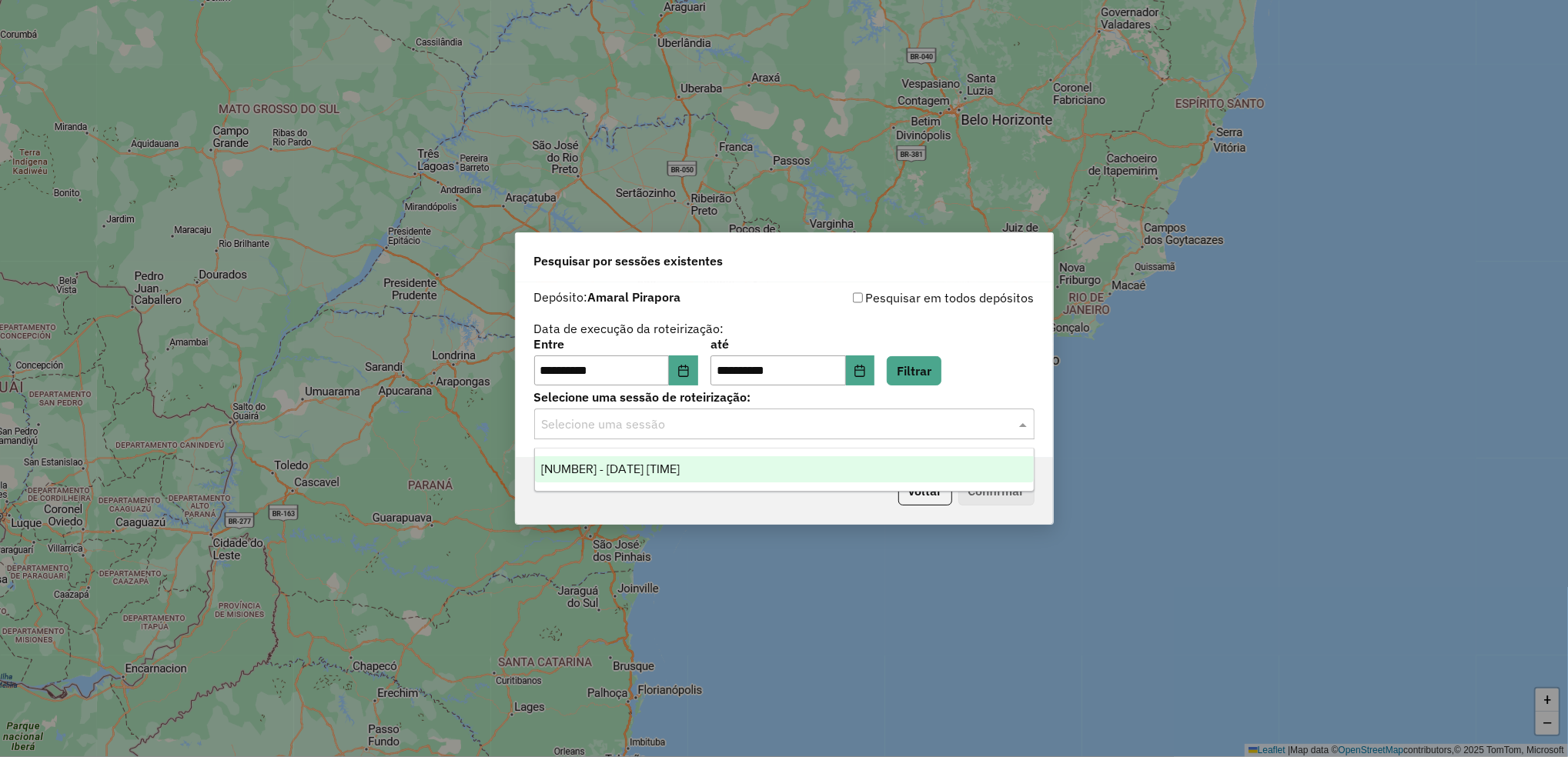 click 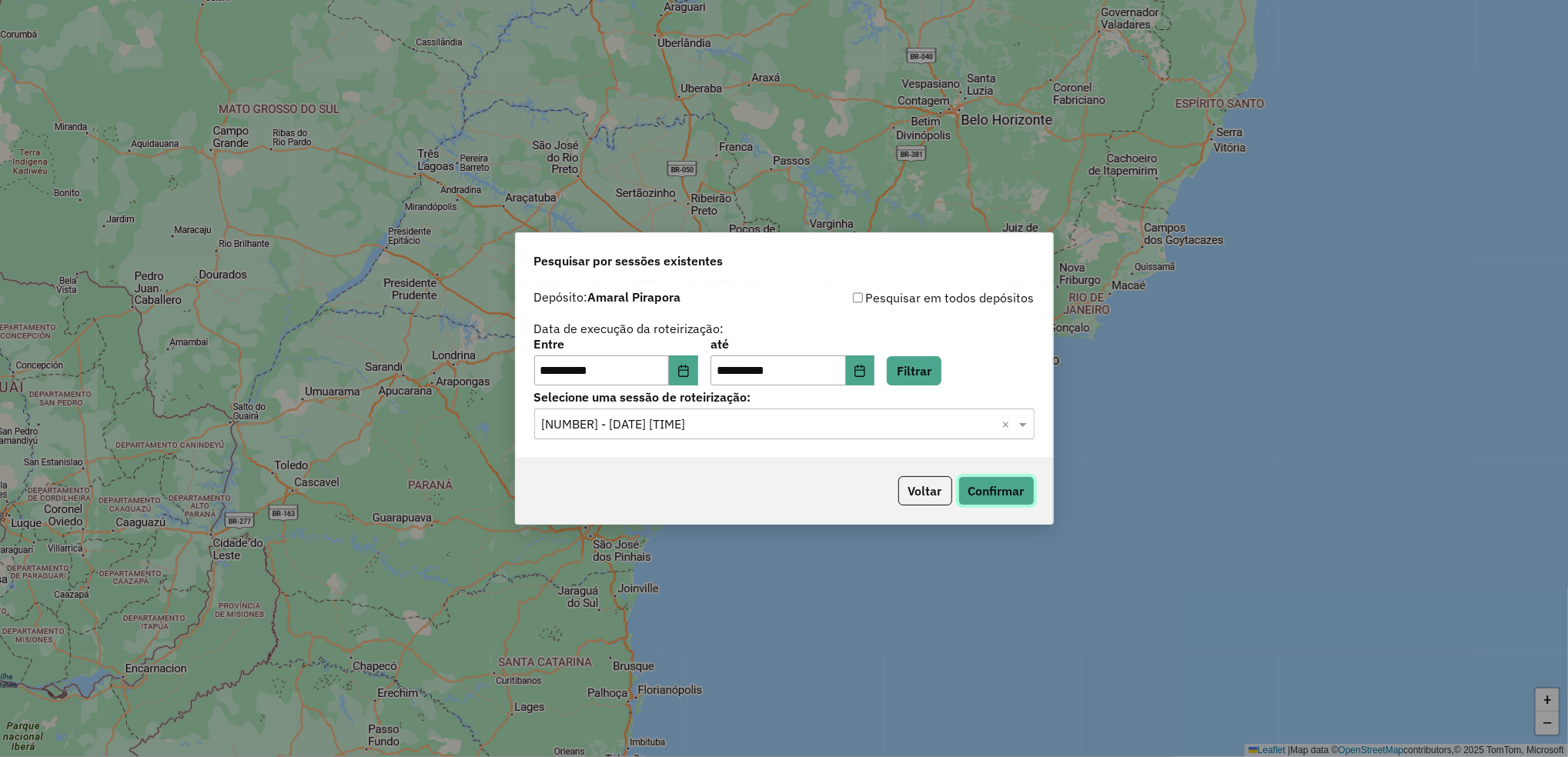 click on "Confirmar" 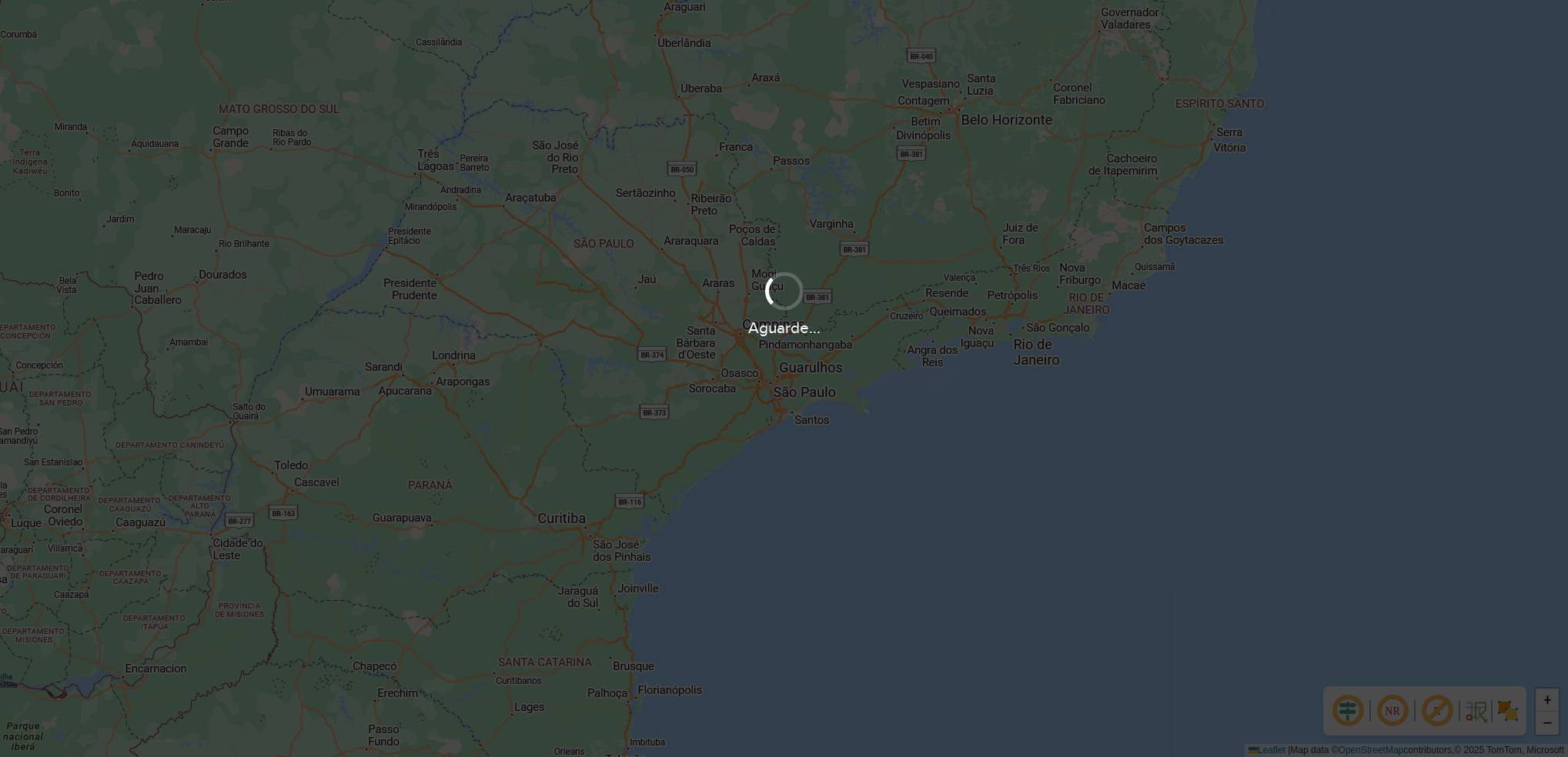 scroll, scrollTop: 0, scrollLeft: 0, axis: both 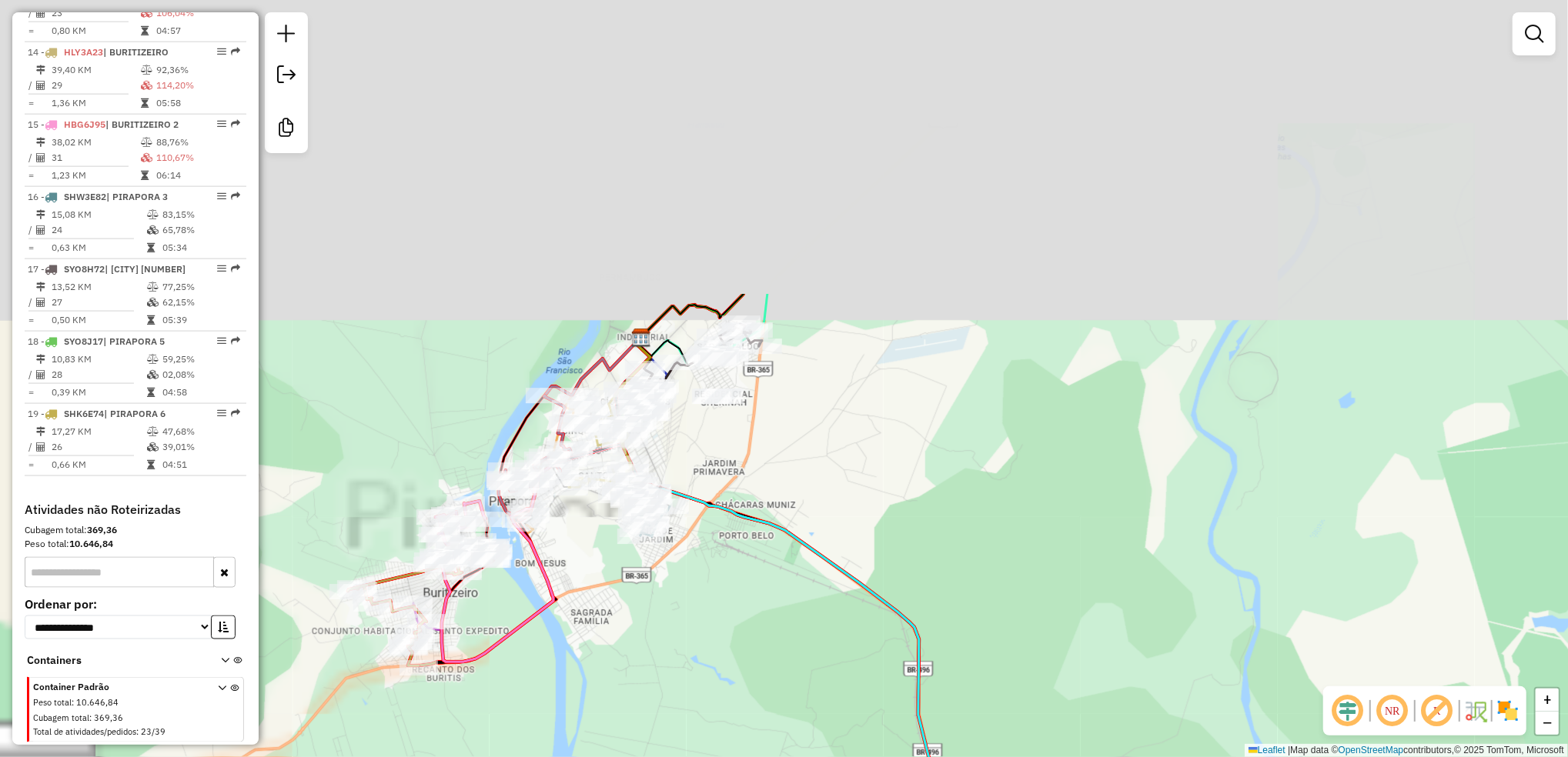 drag, startPoint x: 593, startPoint y: 320, endPoint x: 771, endPoint y: 577, distance: 312.62278 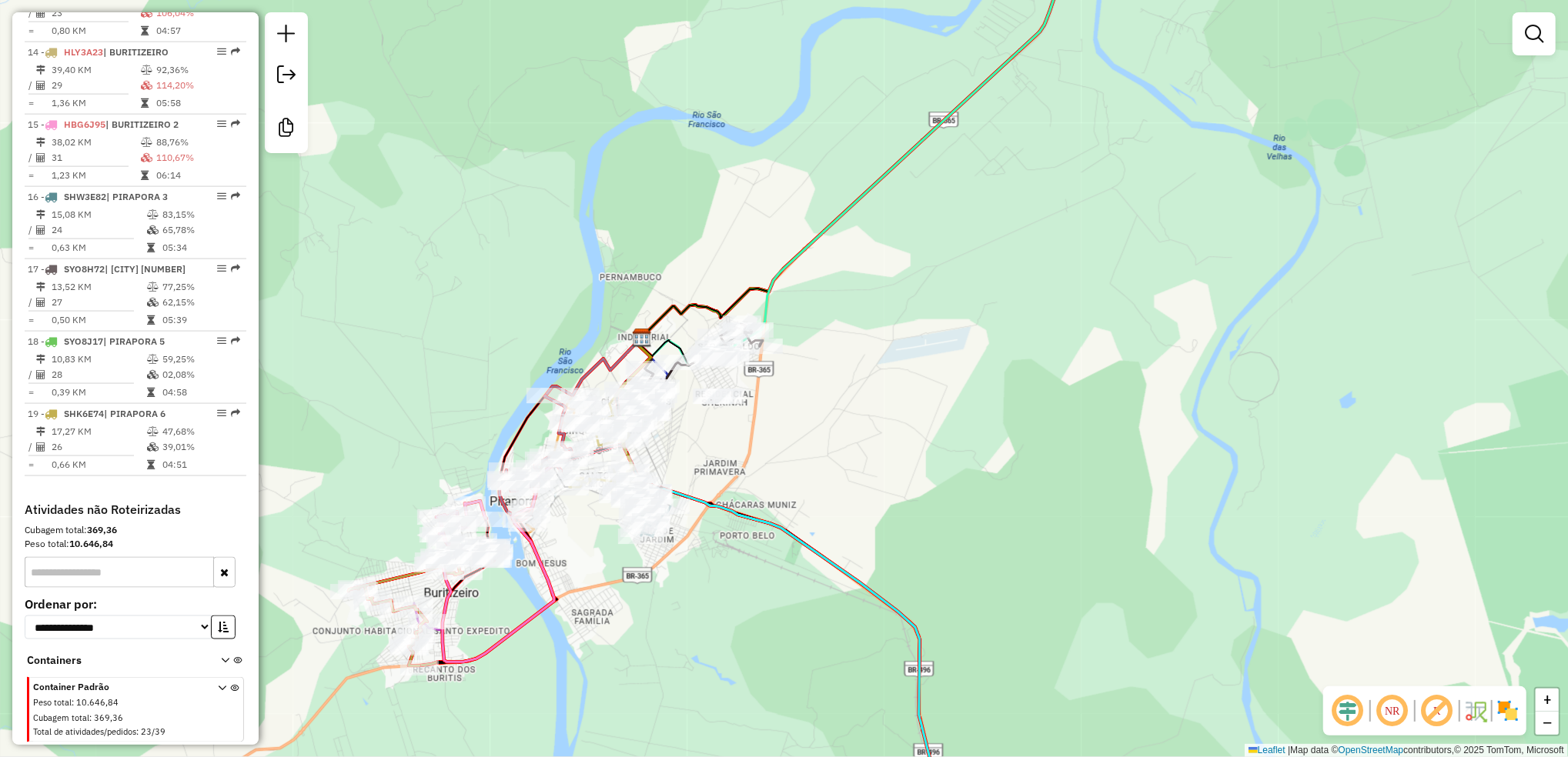 click at bounding box center [711, 400] 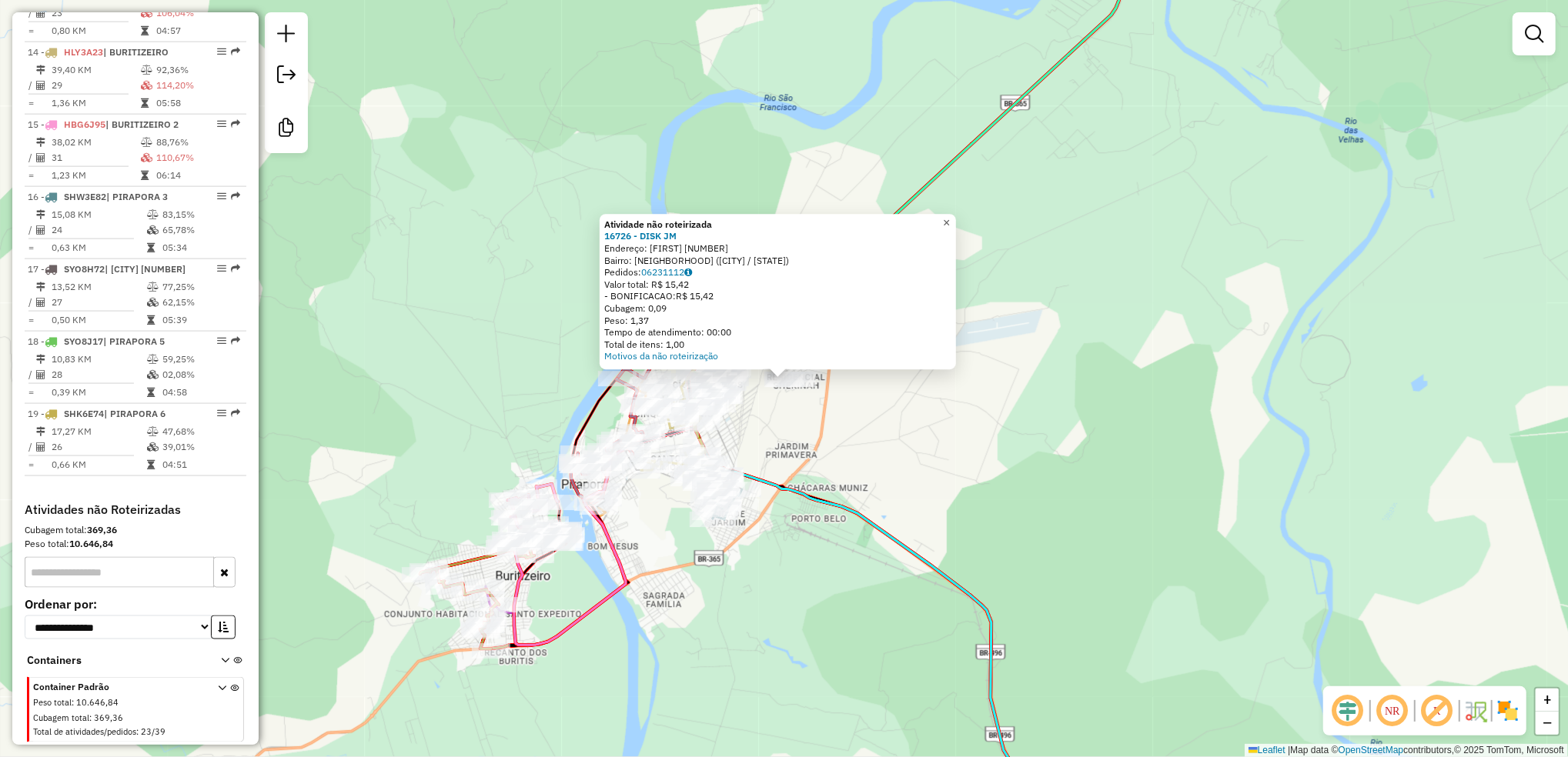 click on "×" 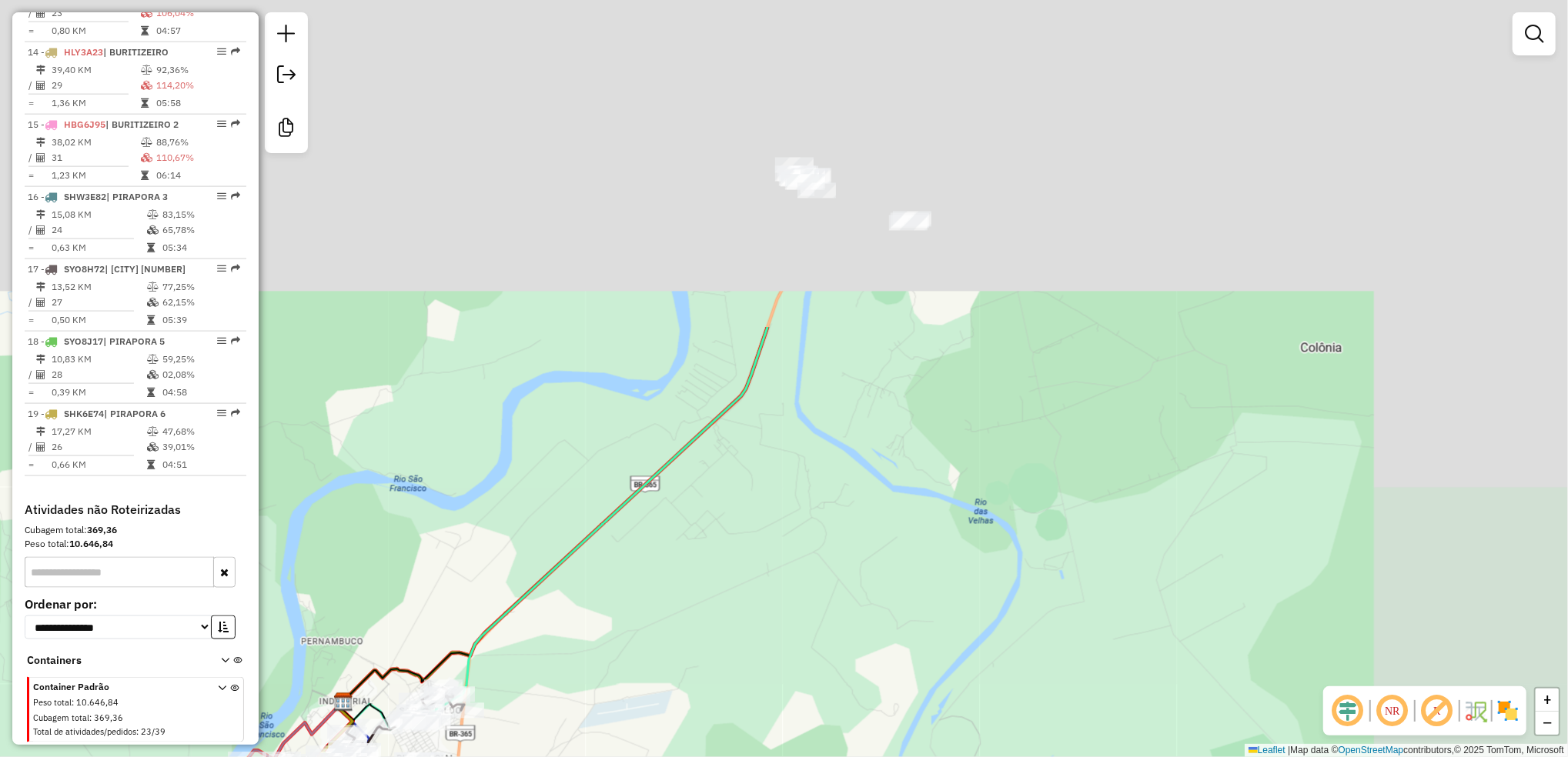 drag, startPoint x: 1198, startPoint y: 277, endPoint x: 921, endPoint y: 722, distance: 524.1698 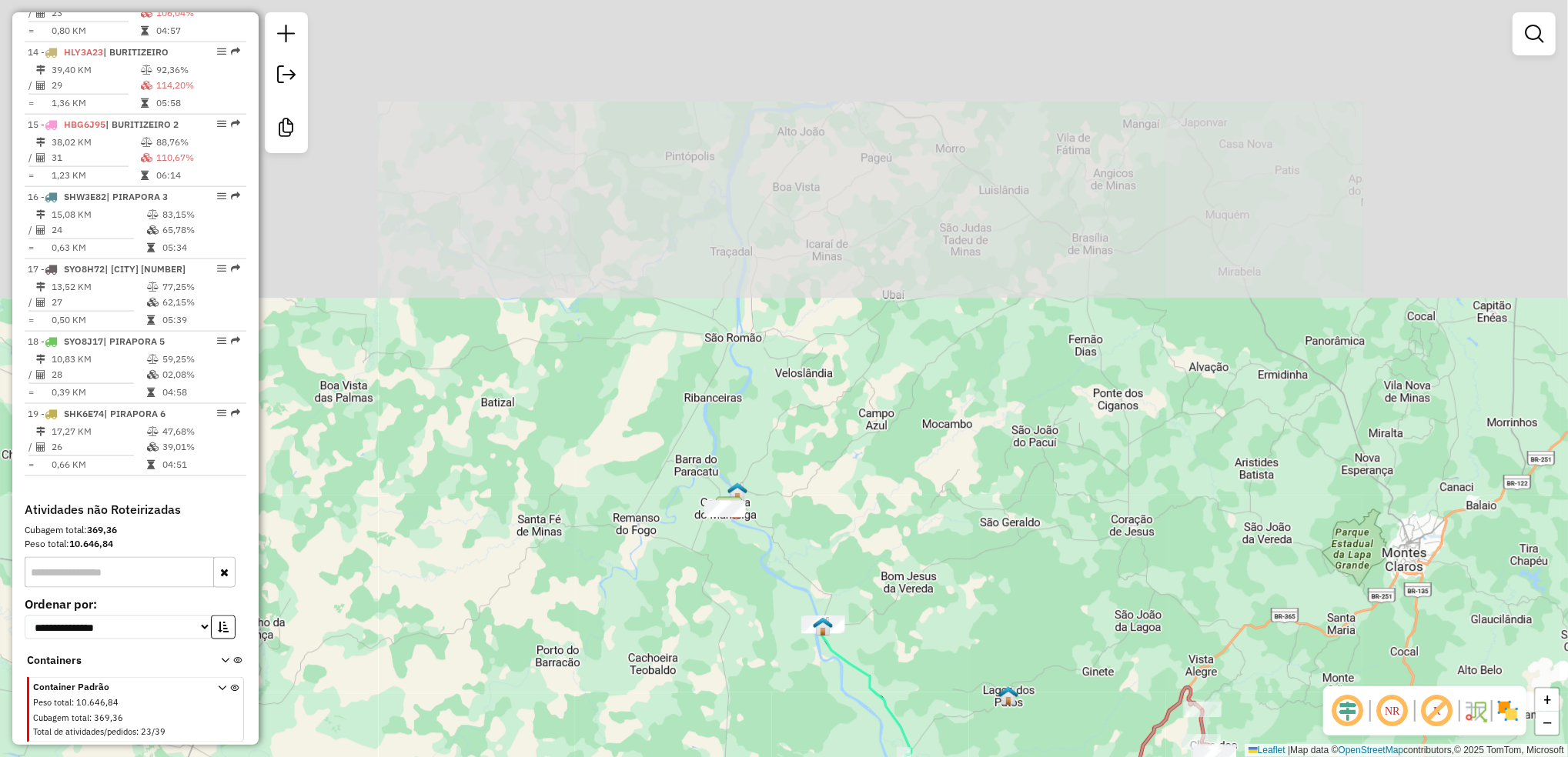 drag, startPoint x: 644, startPoint y: 65, endPoint x: 657, endPoint y: 560, distance: 495.1707 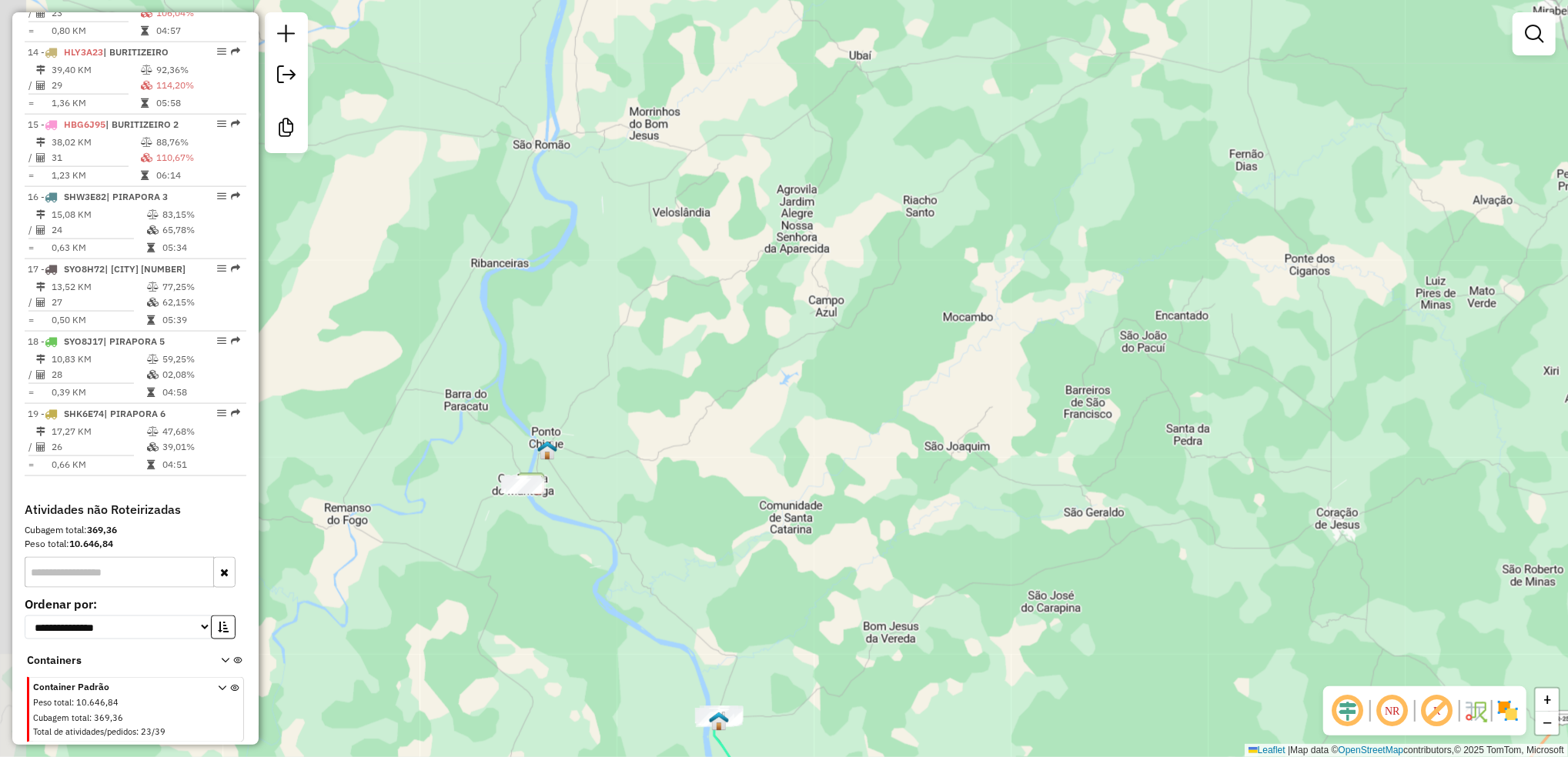 drag, startPoint x: 453, startPoint y: 418, endPoint x: 647, endPoint y: 369, distance: 200.09248 